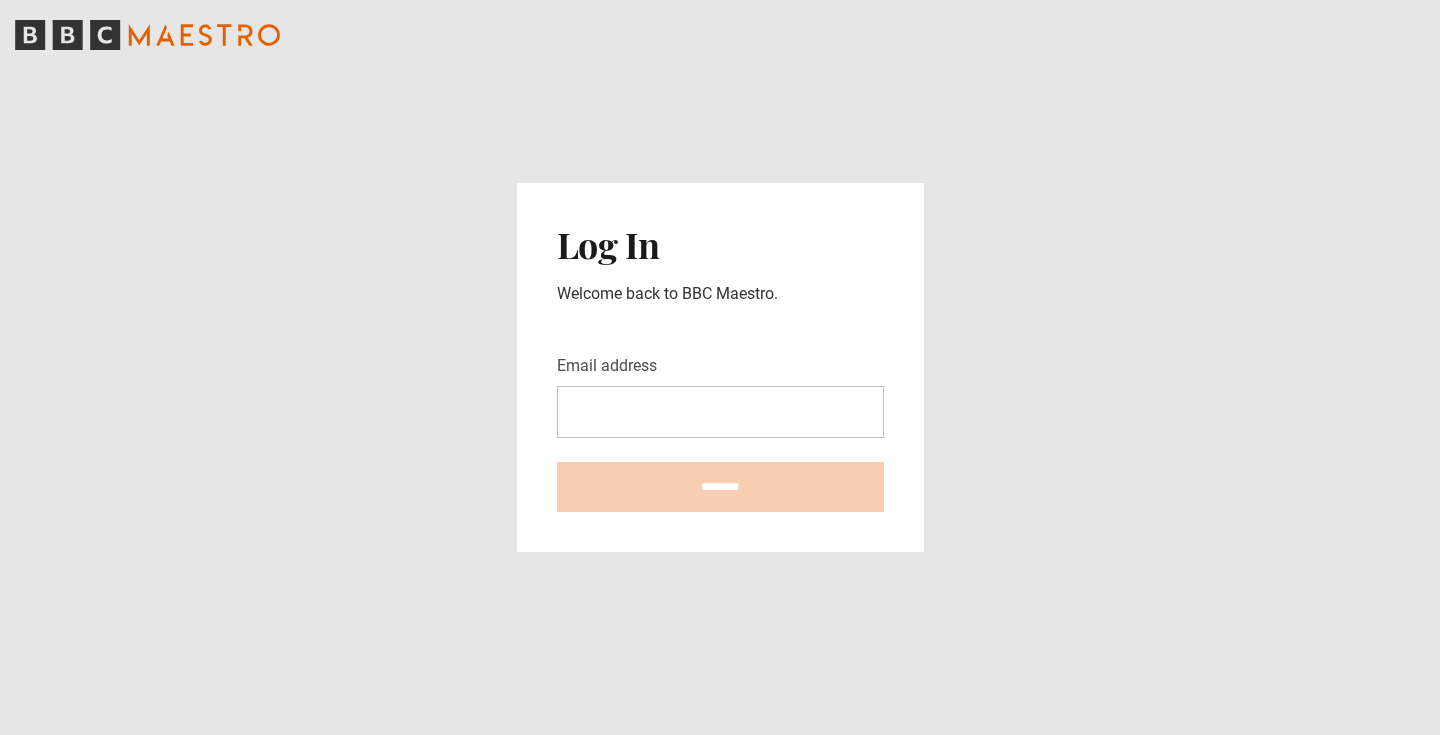 scroll, scrollTop: 0, scrollLeft: 0, axis: both 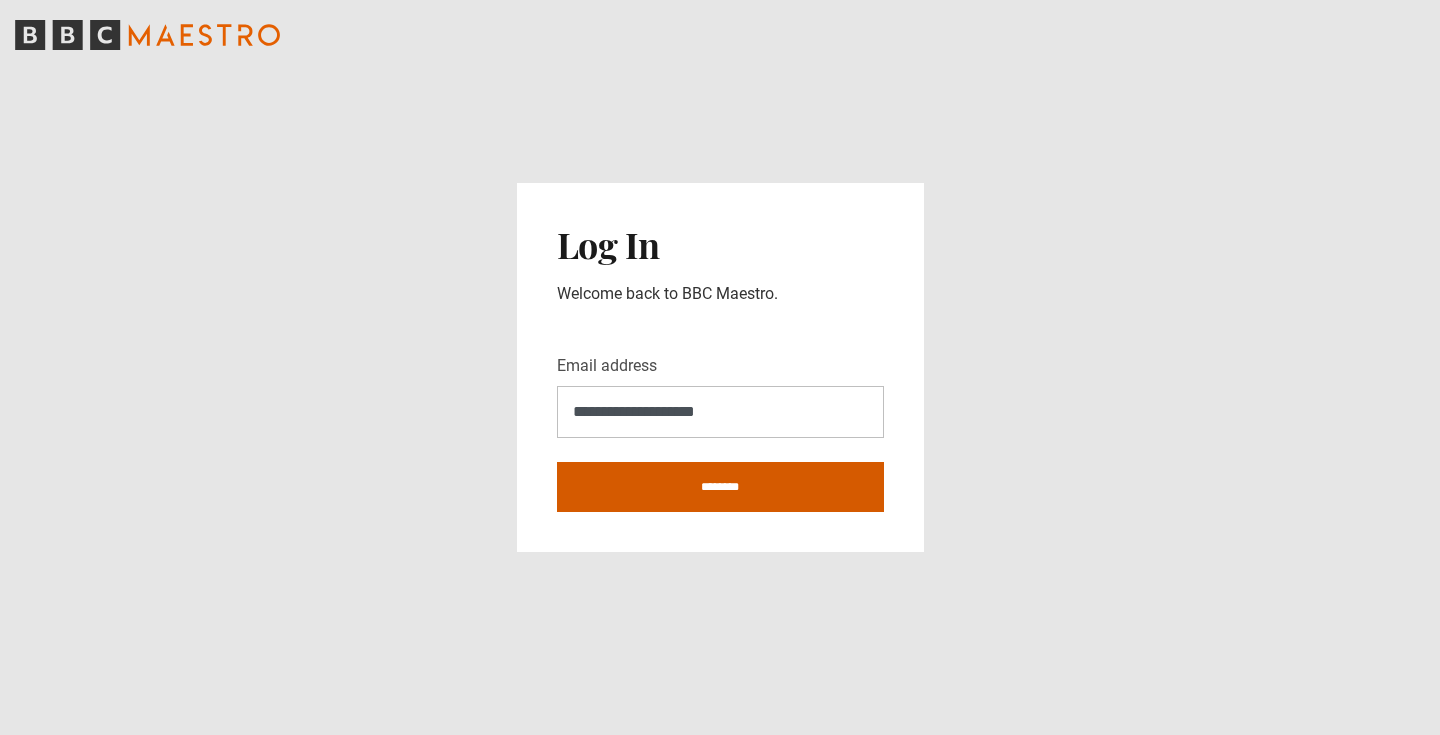 click on "********" at bounding box center [720, 487] 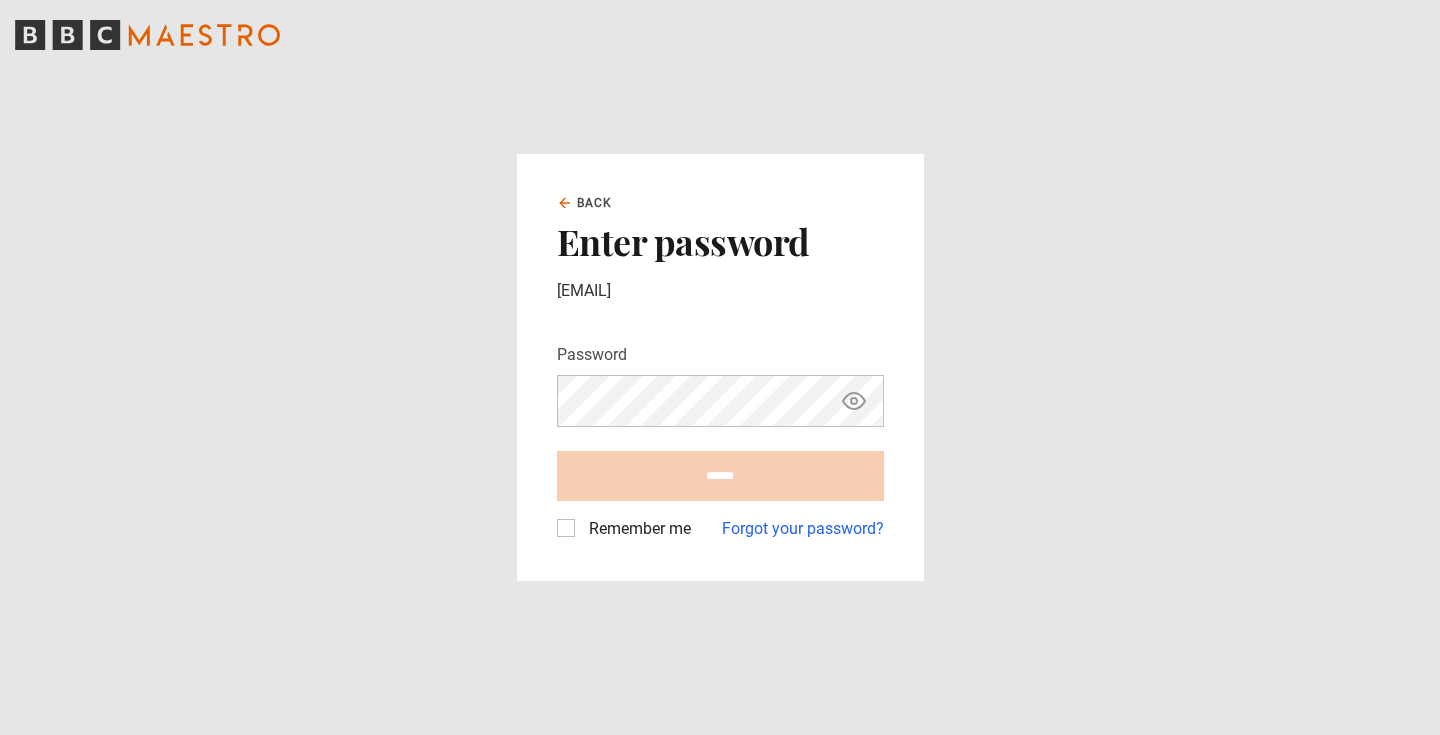 scroll, scrollTop: 0, scrollLeft: 0, axis: both 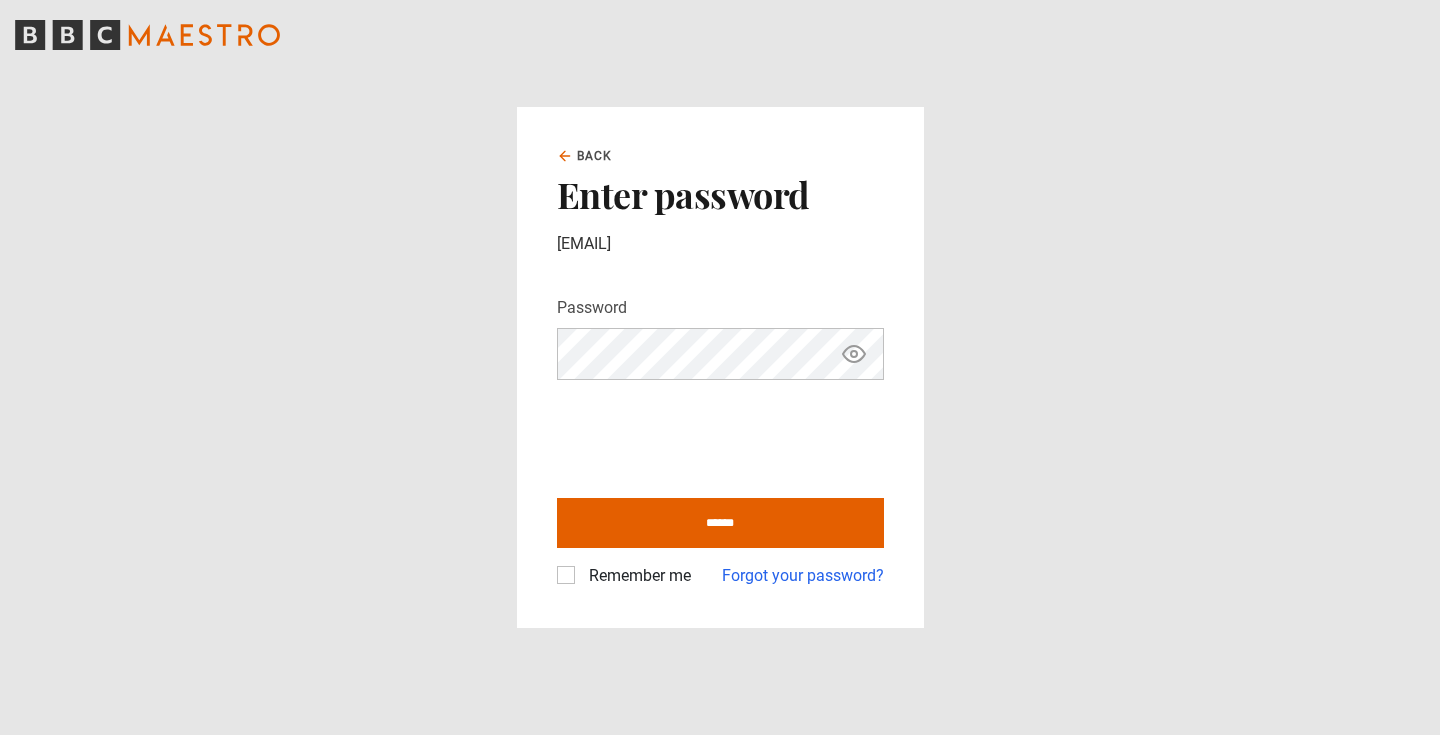 click on "******" at bounding box center [720, 523] 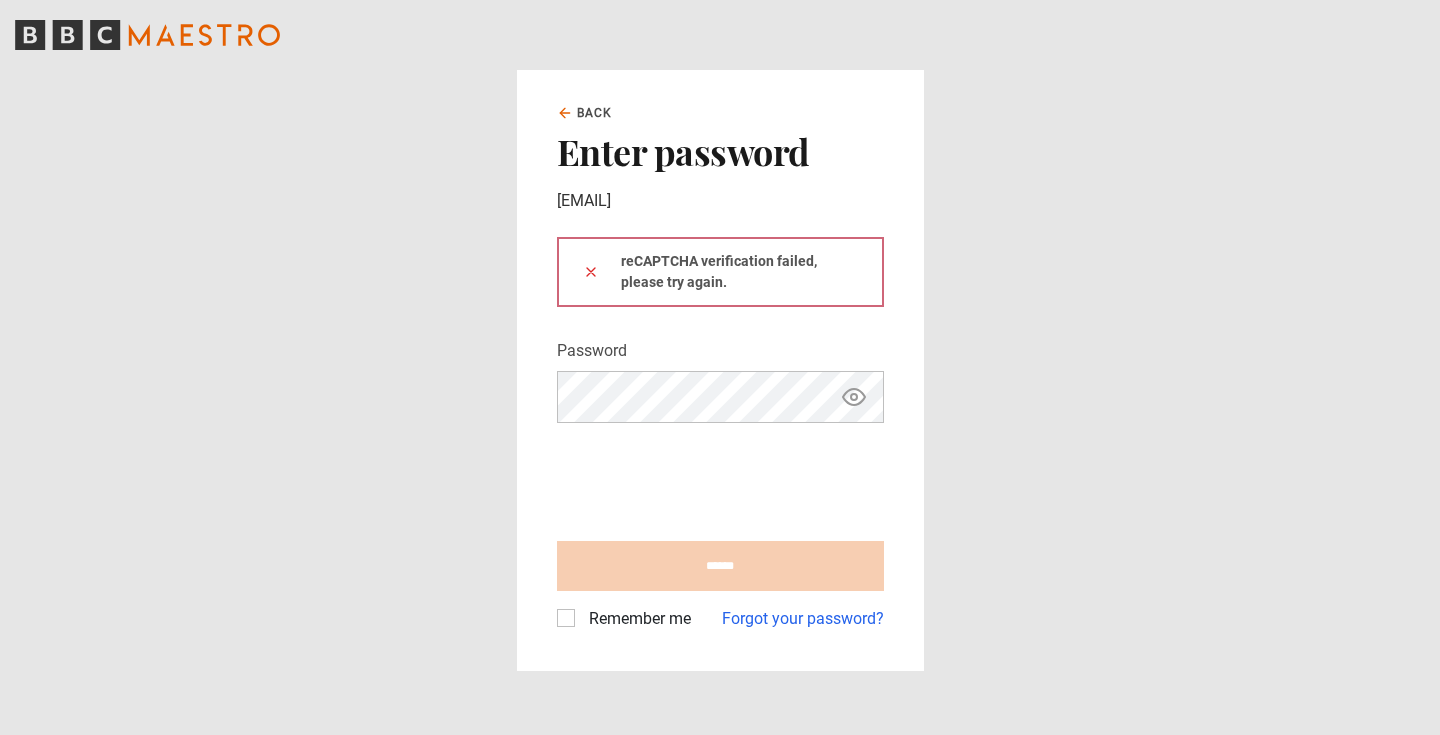 scroll, scrollTop: 0, scrollLeft: 0, axis: both 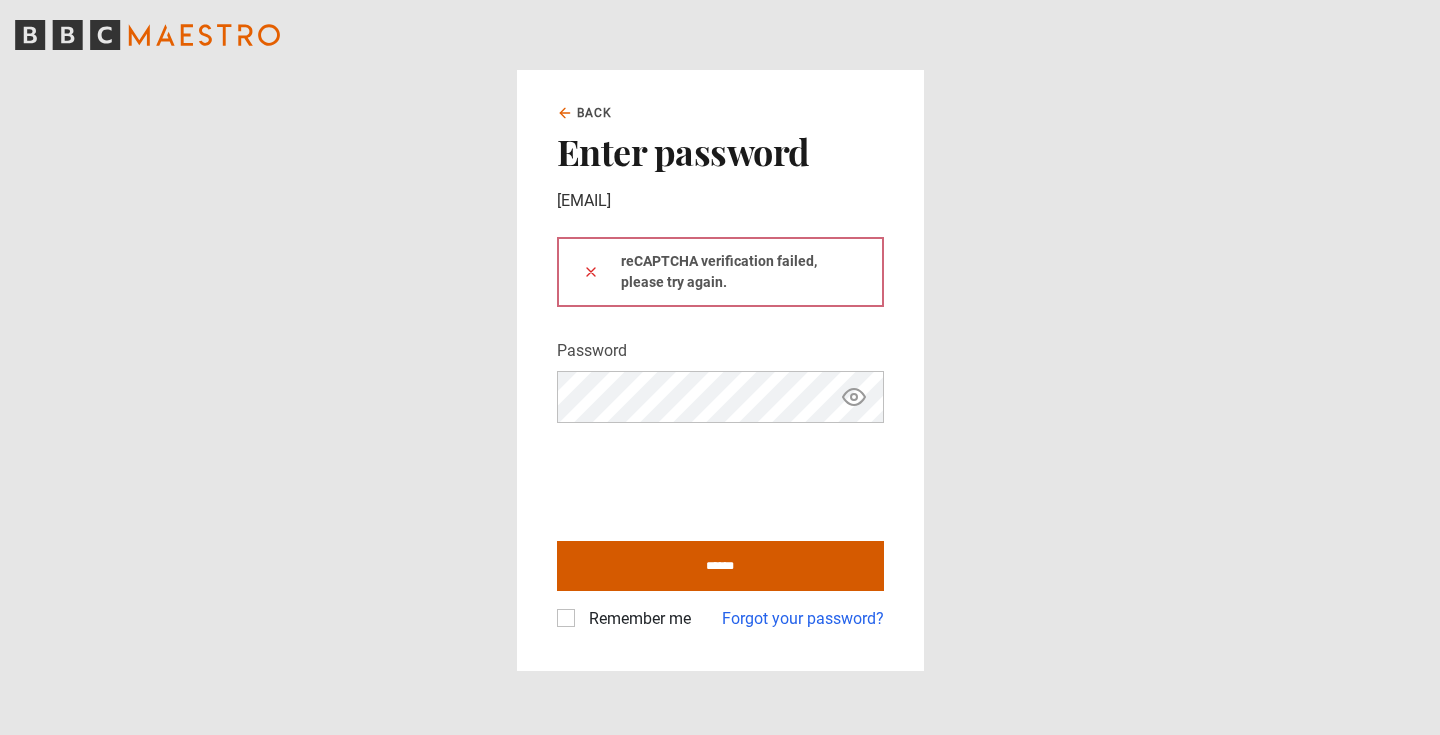 click on "******" at bounding box center [720, 566] 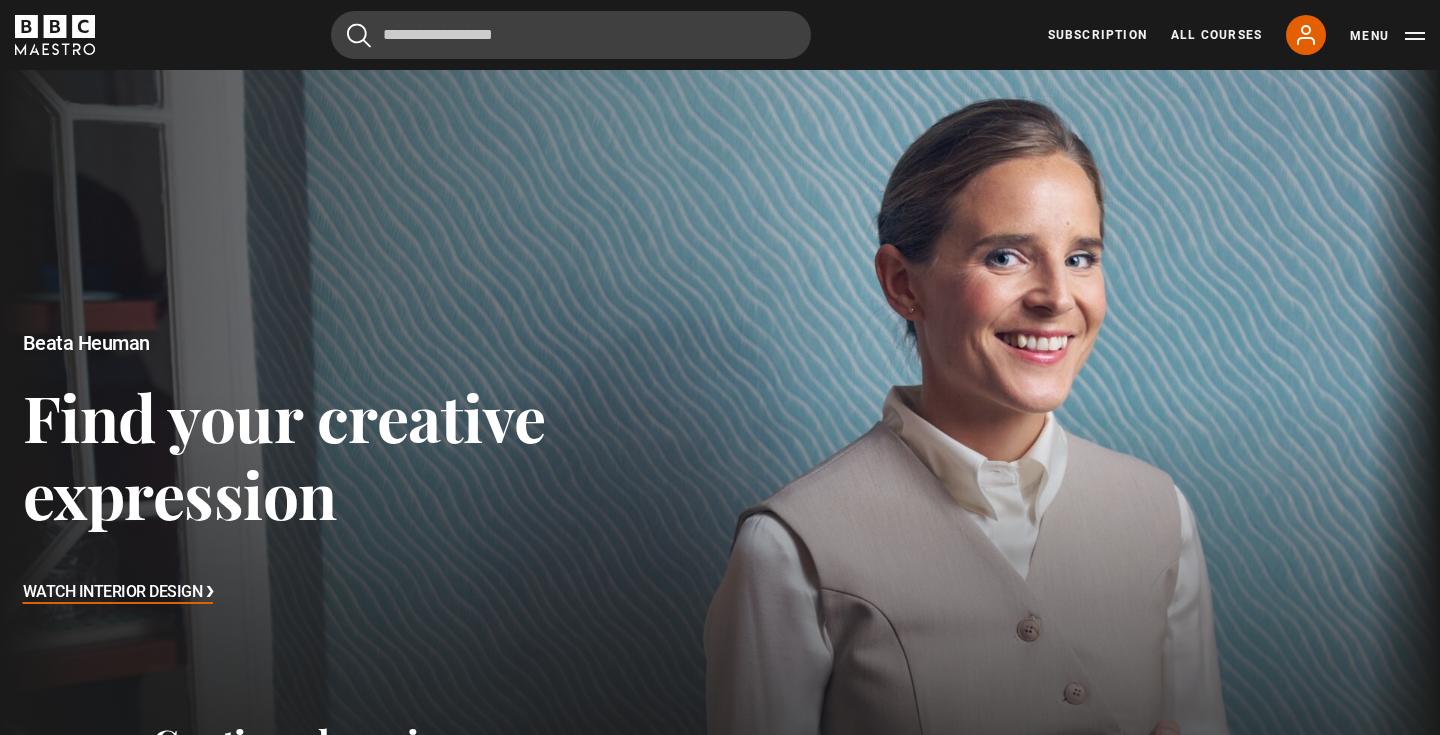 scroll, scrollTop: 0, scrollLeft: 0, axis: both 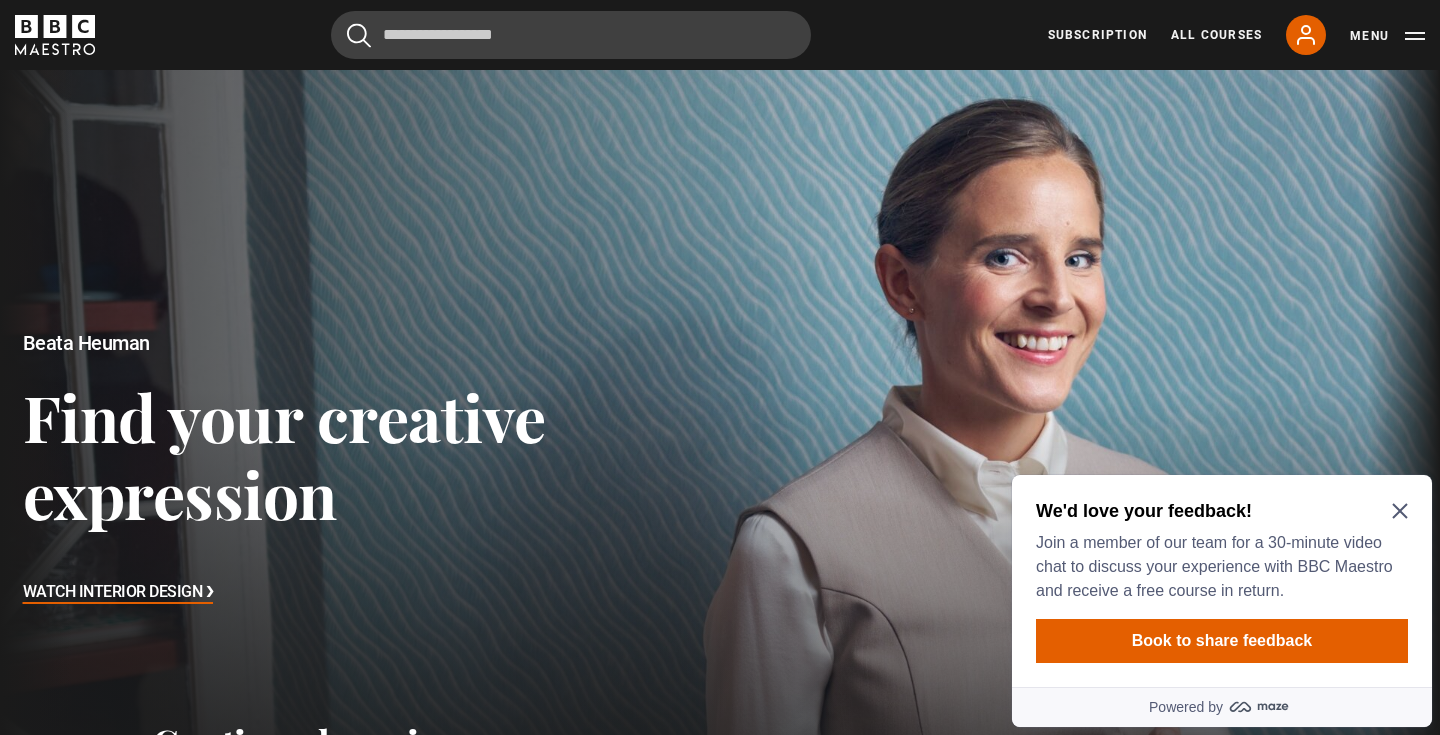 click 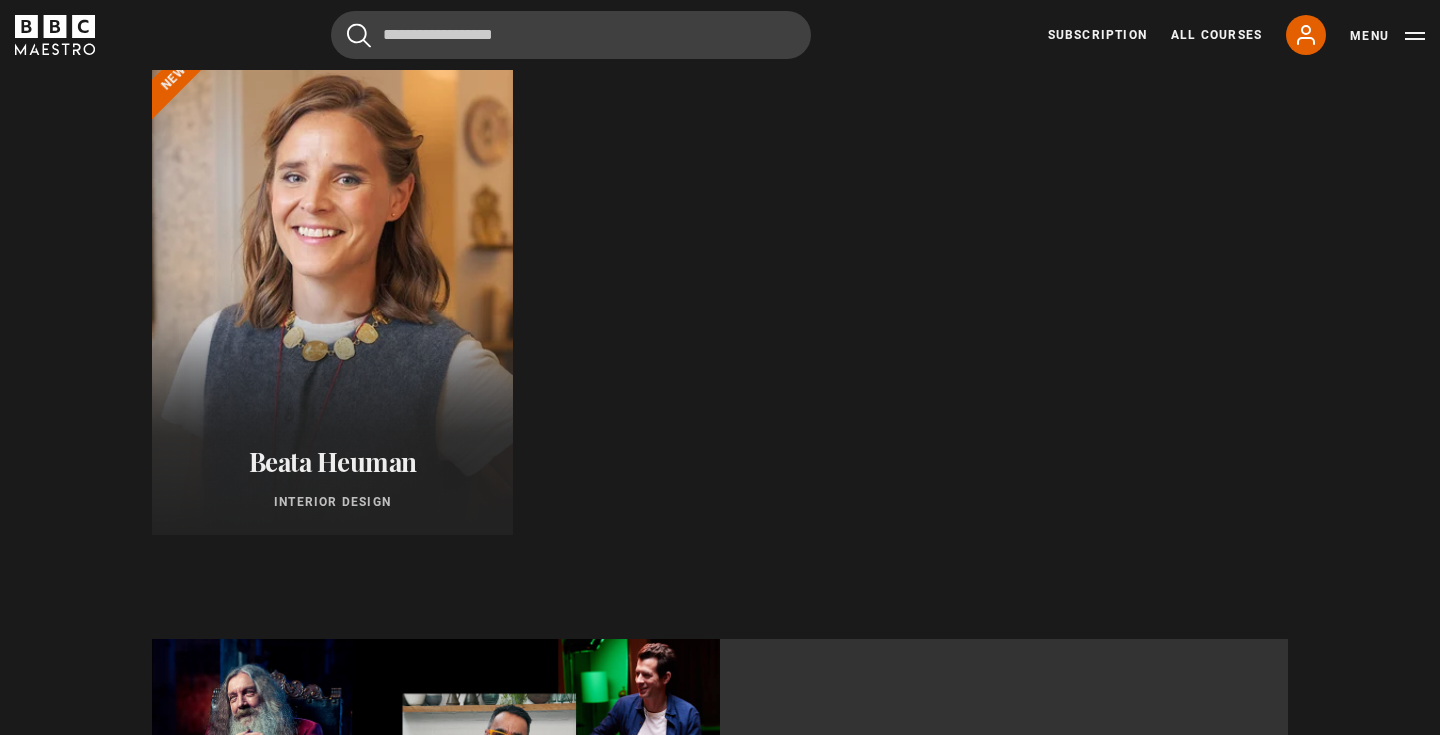 scroll, scrollTop: 962, scrollLeft: 0, axis: vertical 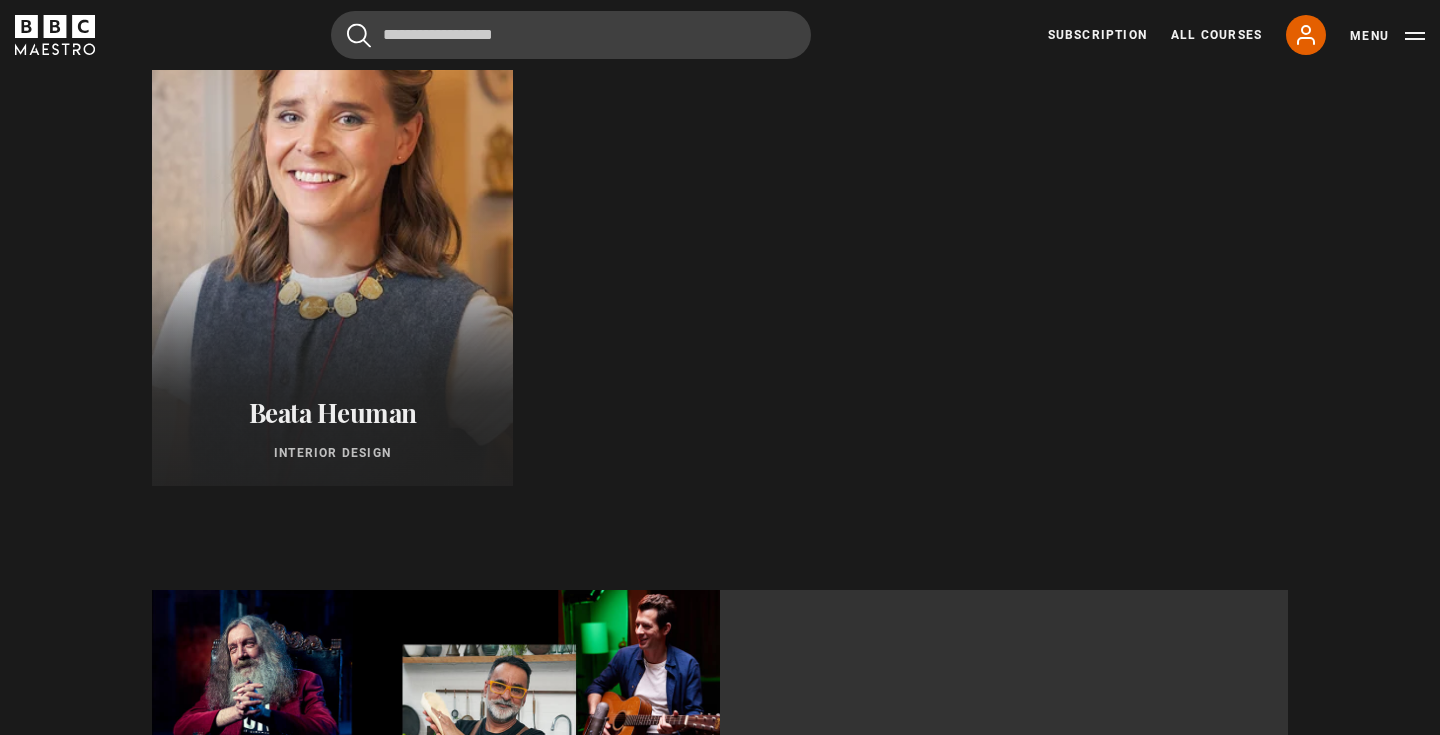 click at bounding box center (332, 246) 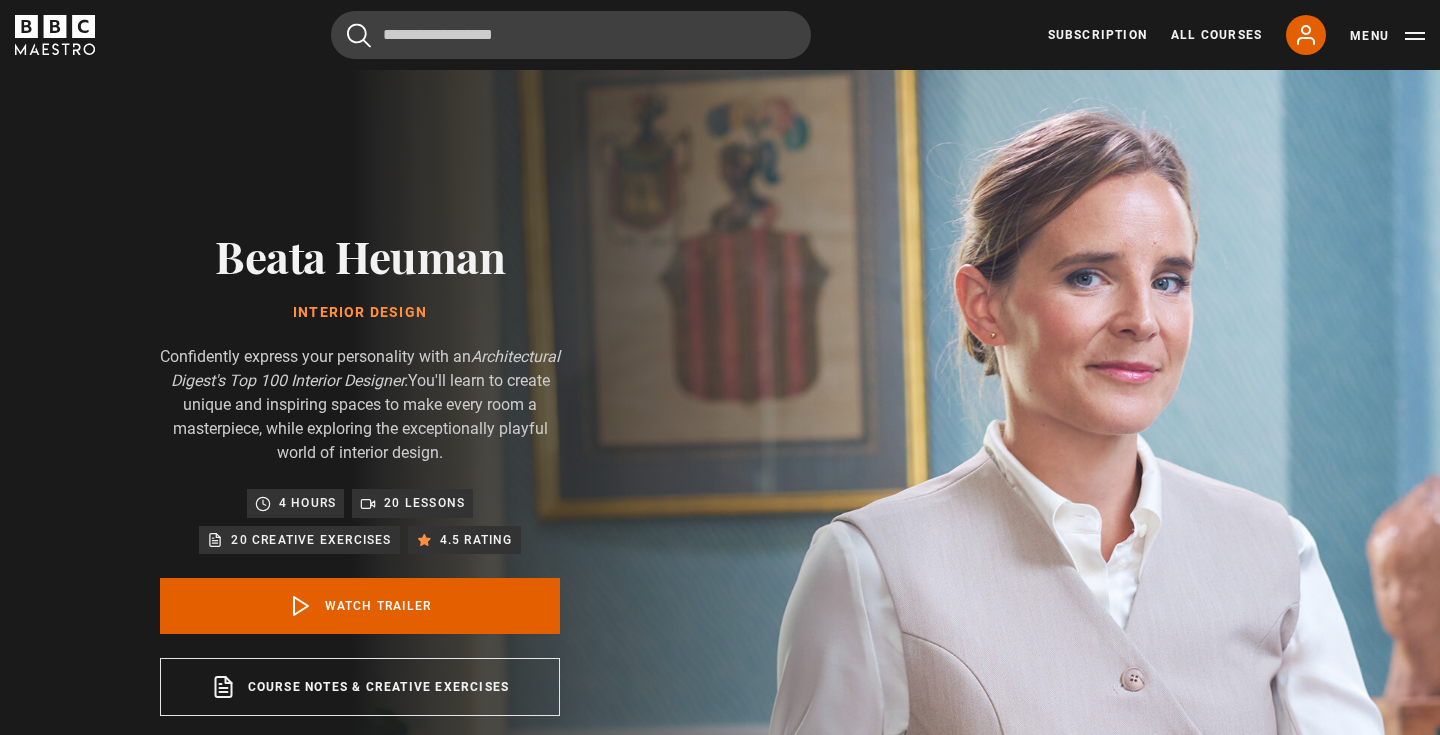 scroll, scrollTop: 876, scrollLeft: 0, axis: vertical 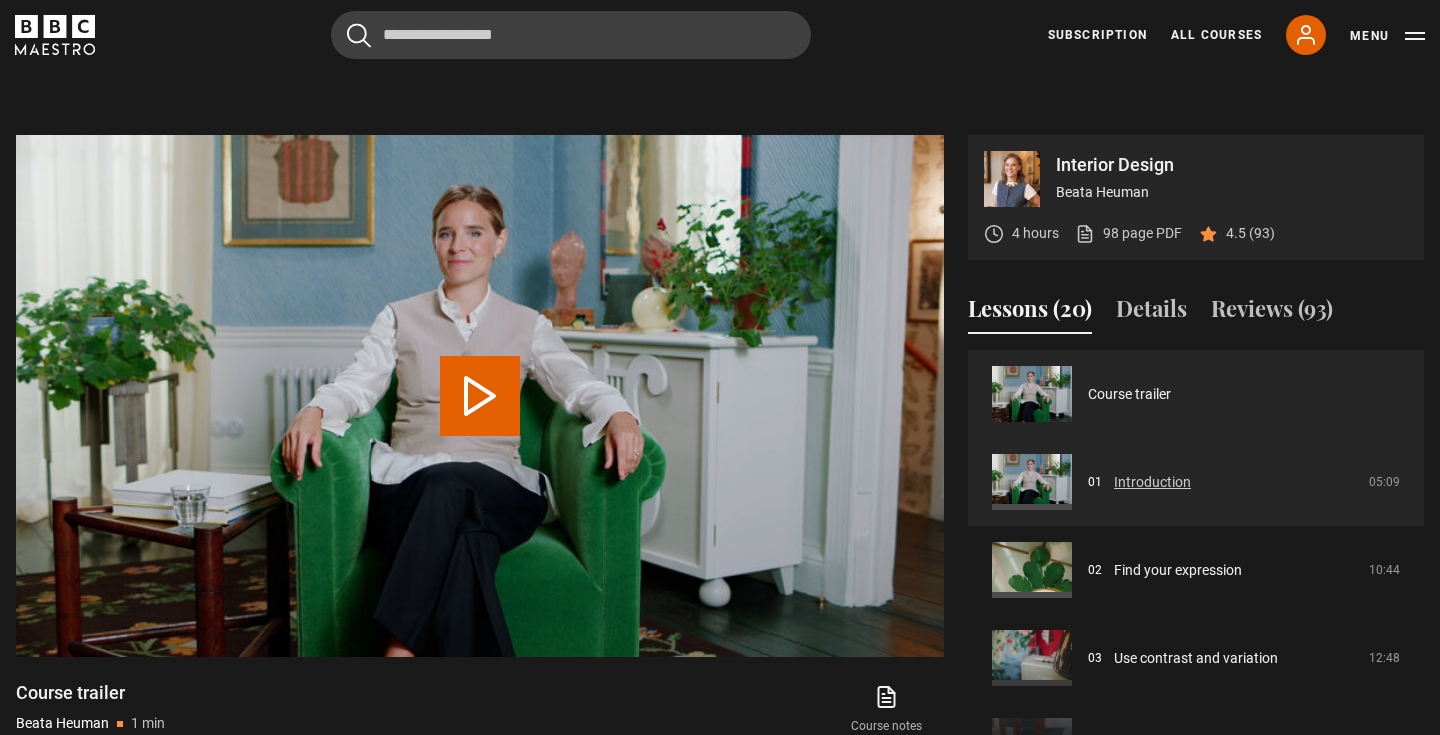 click on "Introduction" at bounding box center (1152, 482) 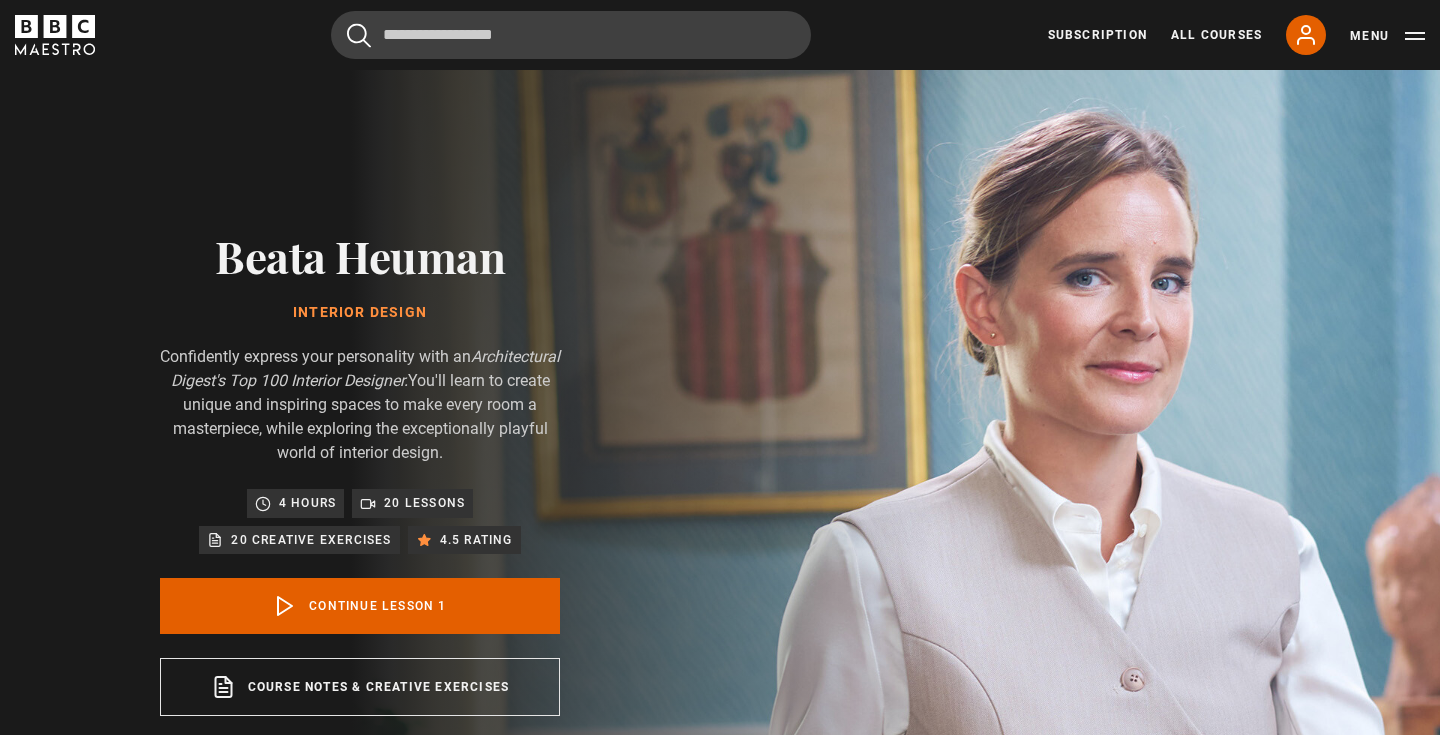 scroll, scrollTop: 876, scrollLeft: 0, axis: vertical 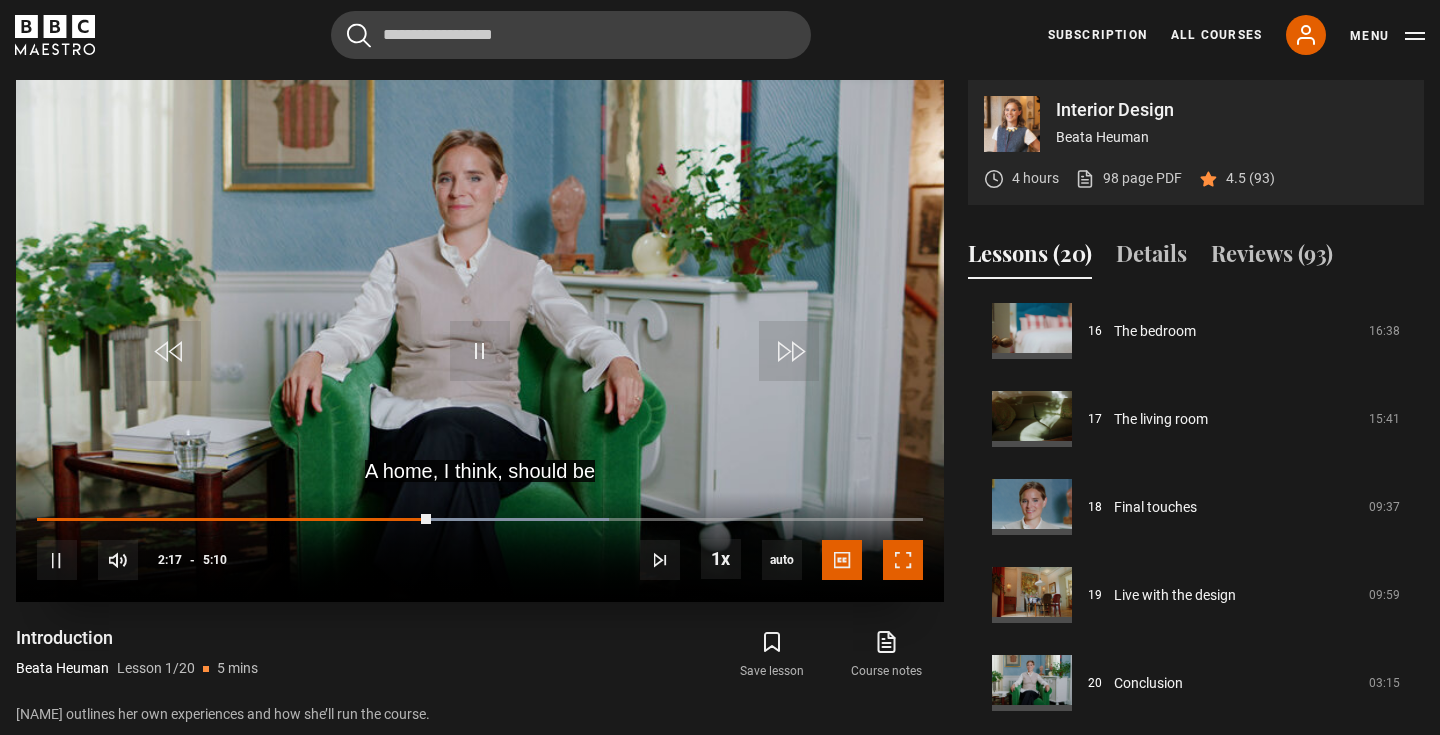 click at bounding box center [903, 560] 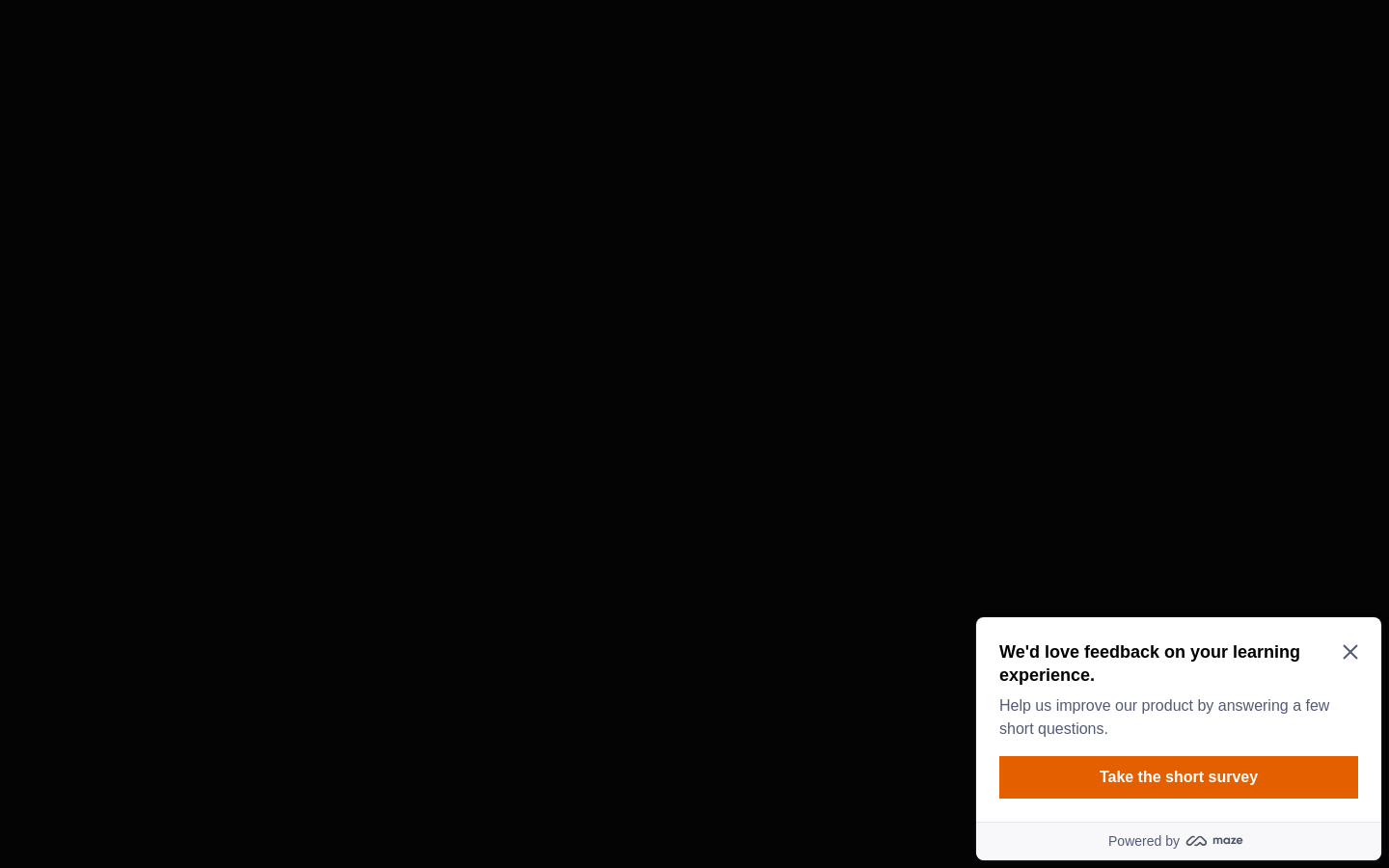 scroll, scrollTop: 0, scrollLeft: 0, axis: both 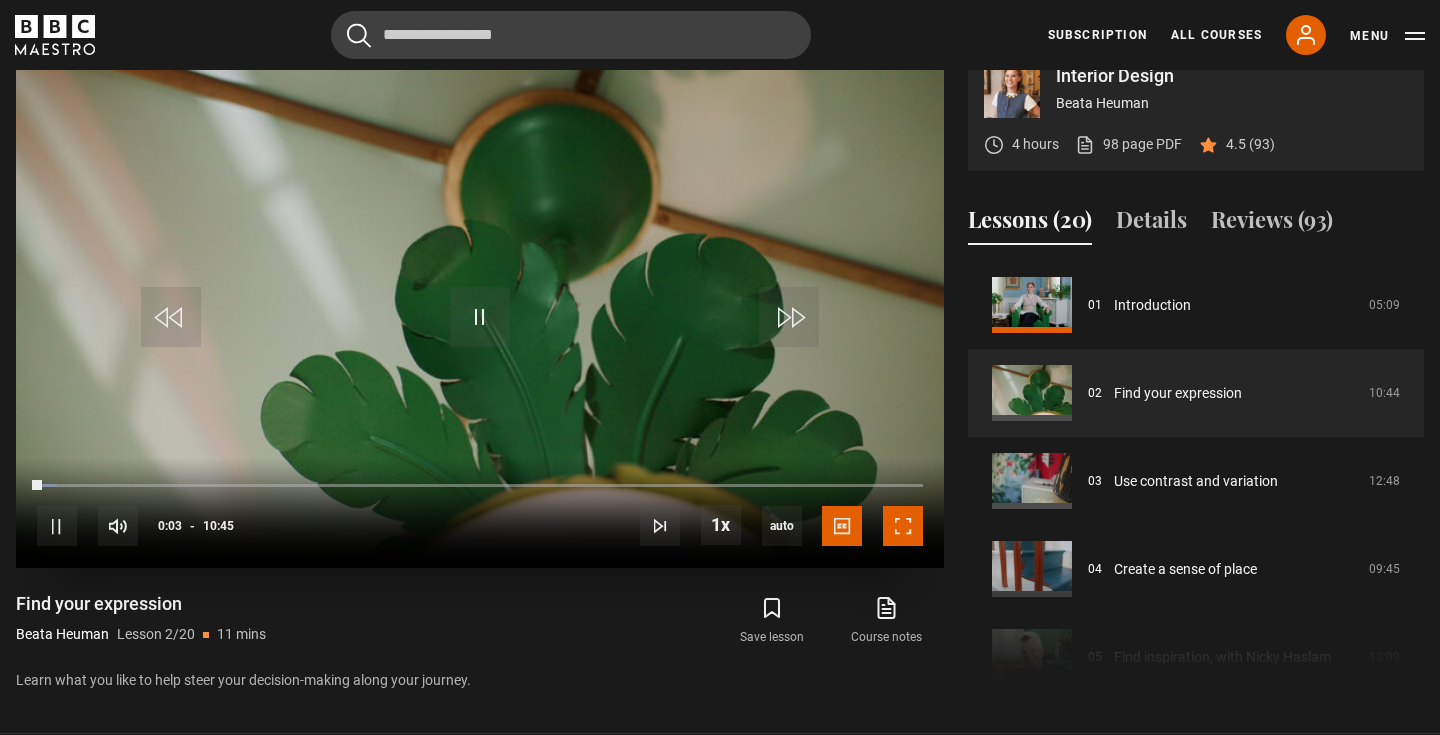 click at bounding box center [903, 526] 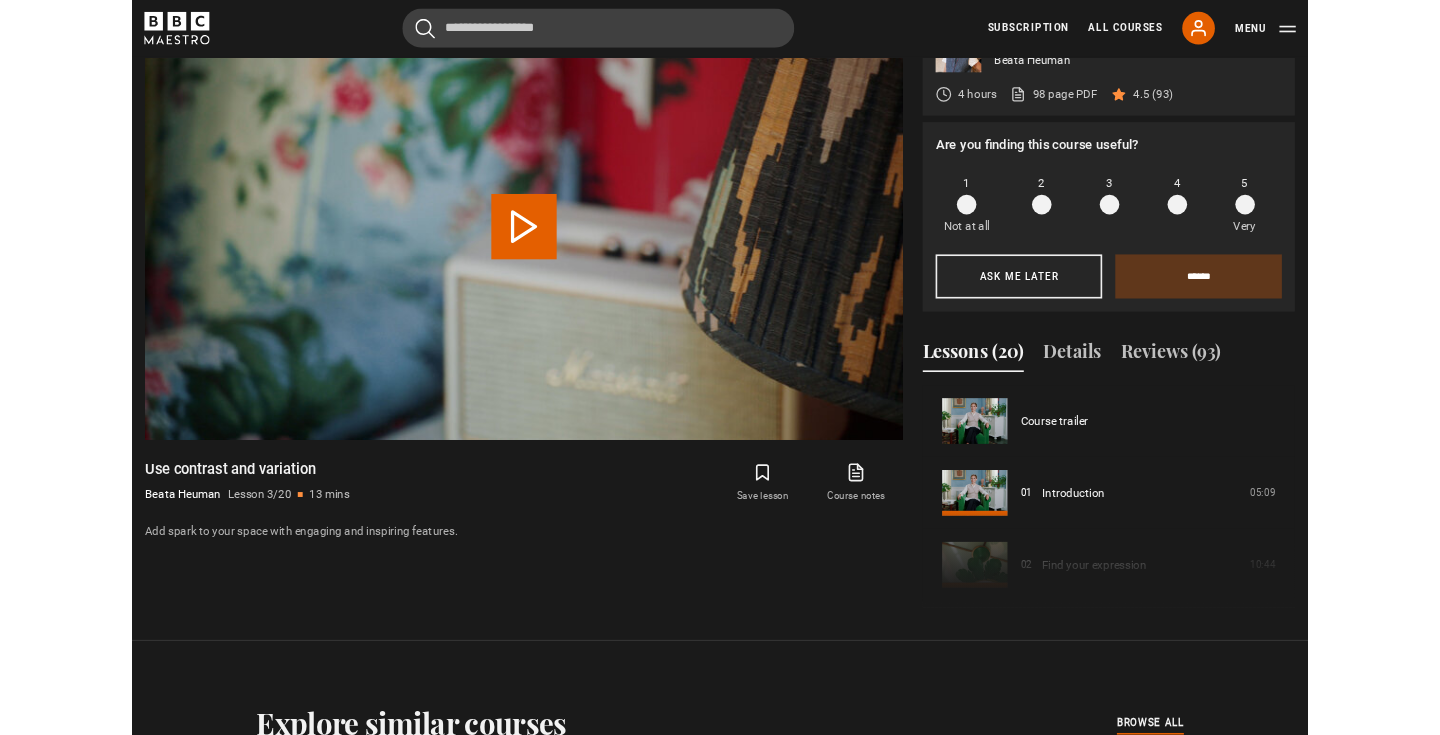 scroll, scrollTop: 973, scrollLeft: 0, axis: vertical 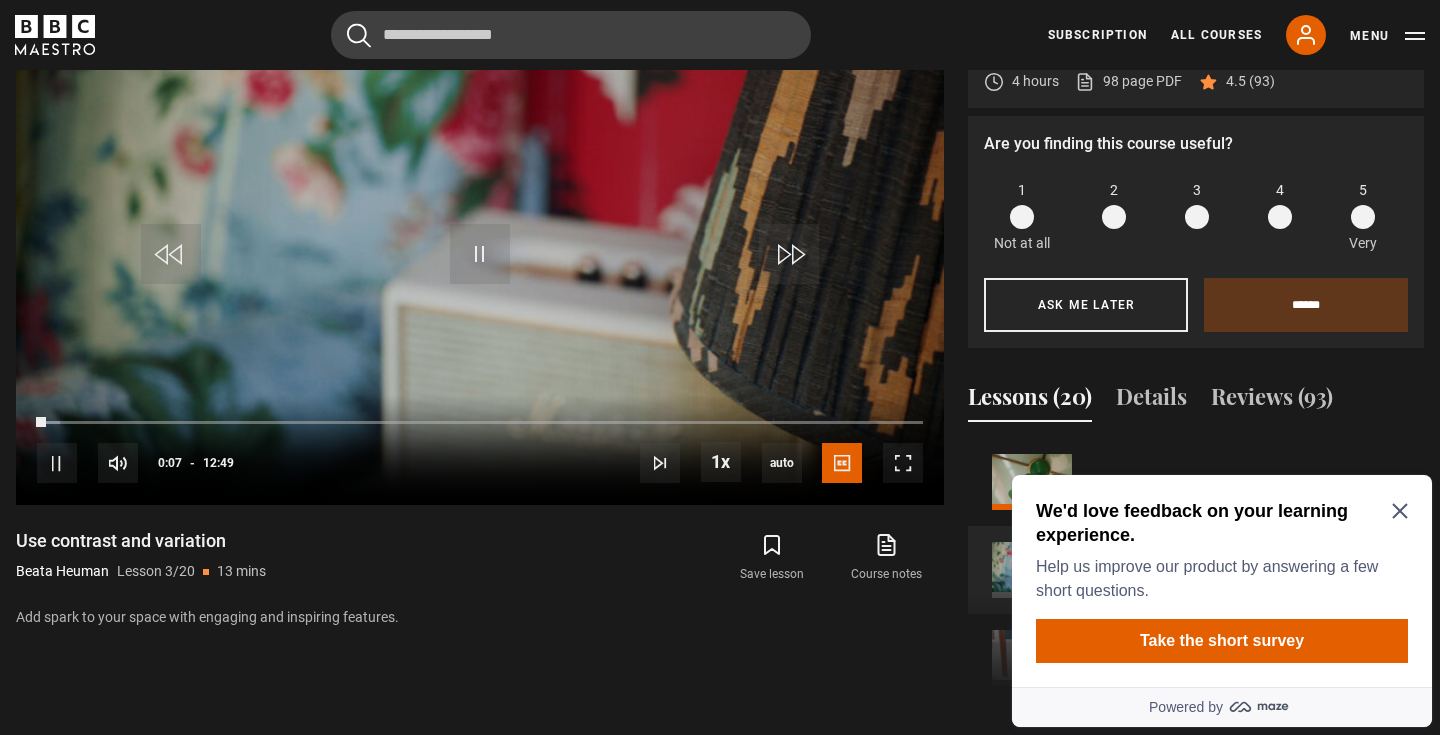 click 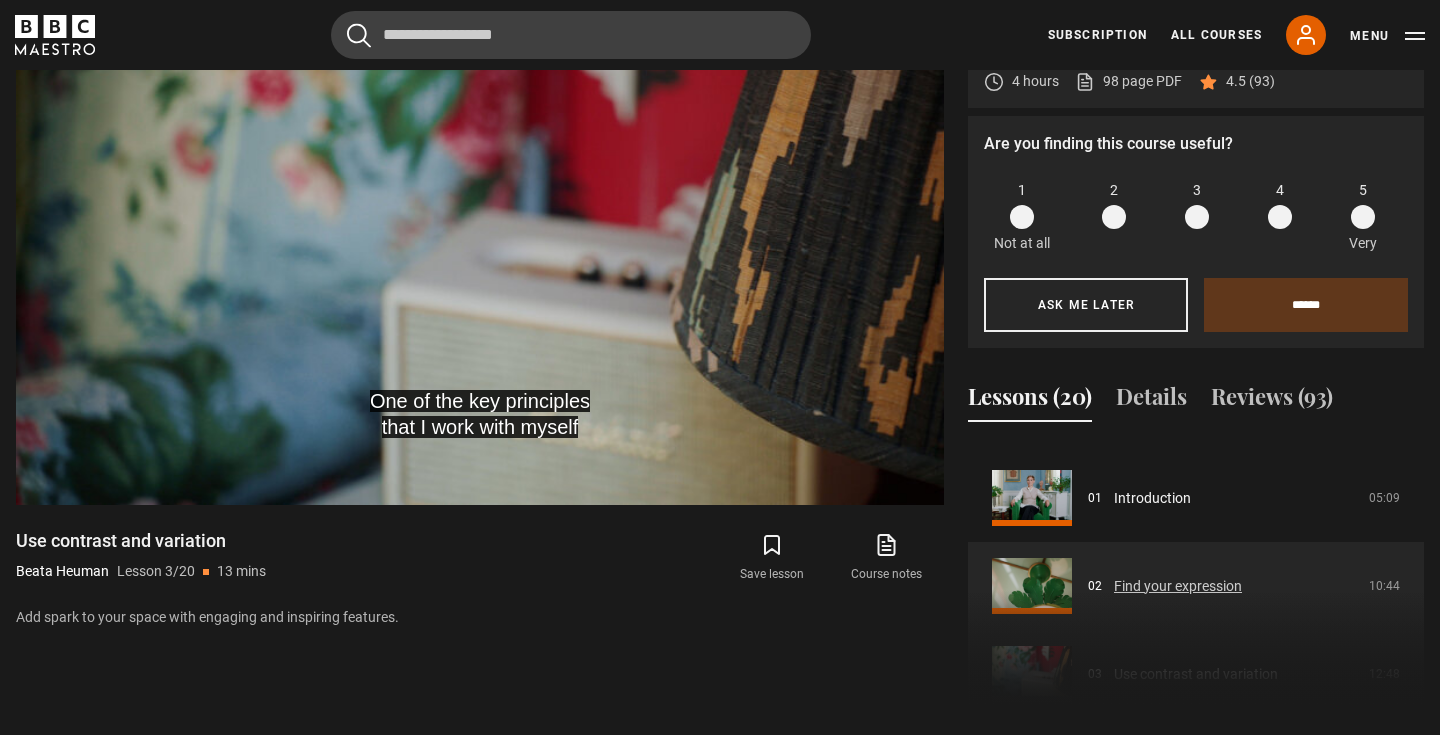 scroll, scrollTop: 71, scrollLeft: 0, axis: vertical 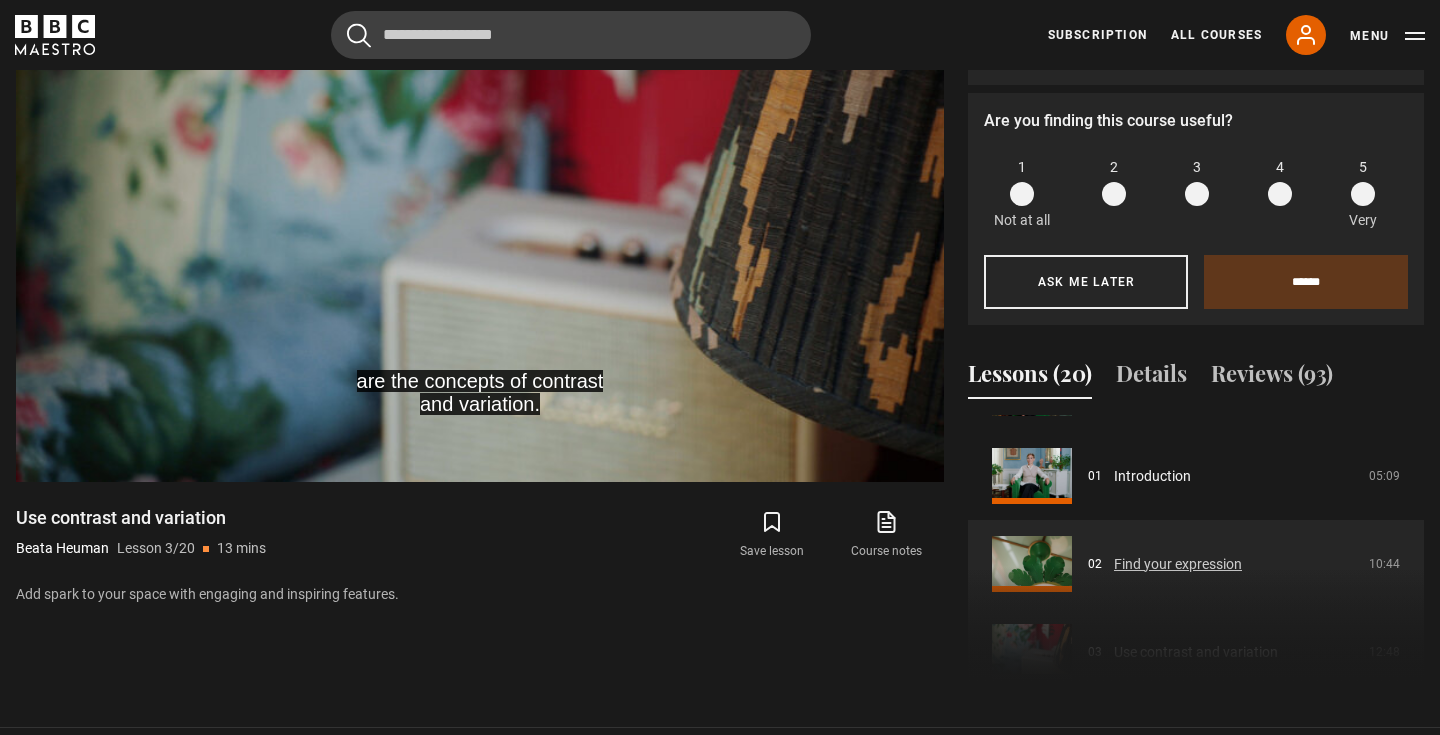click on "Find your expression" at bounding box center [1178, 564] 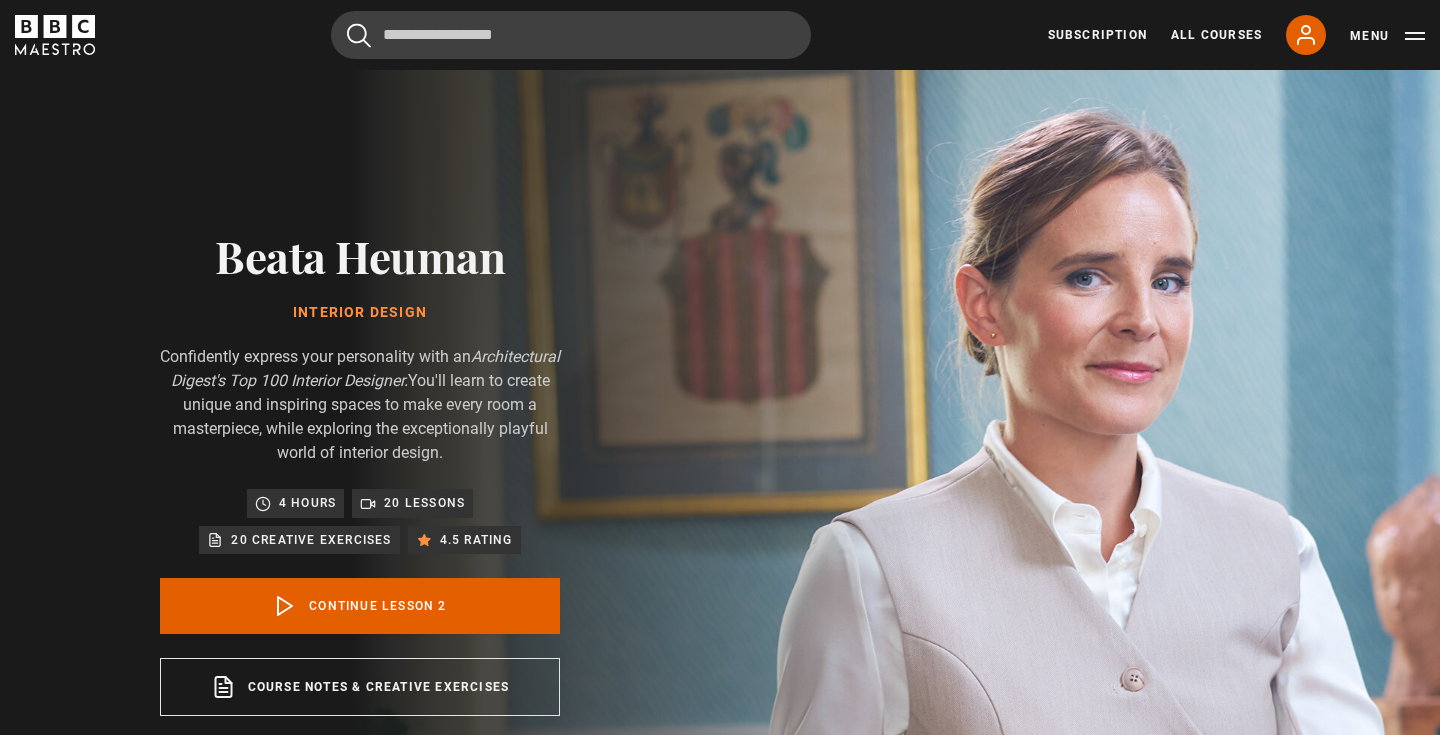 scroll, scrollTop: 876, scrollLeft: 0, axis: vertical 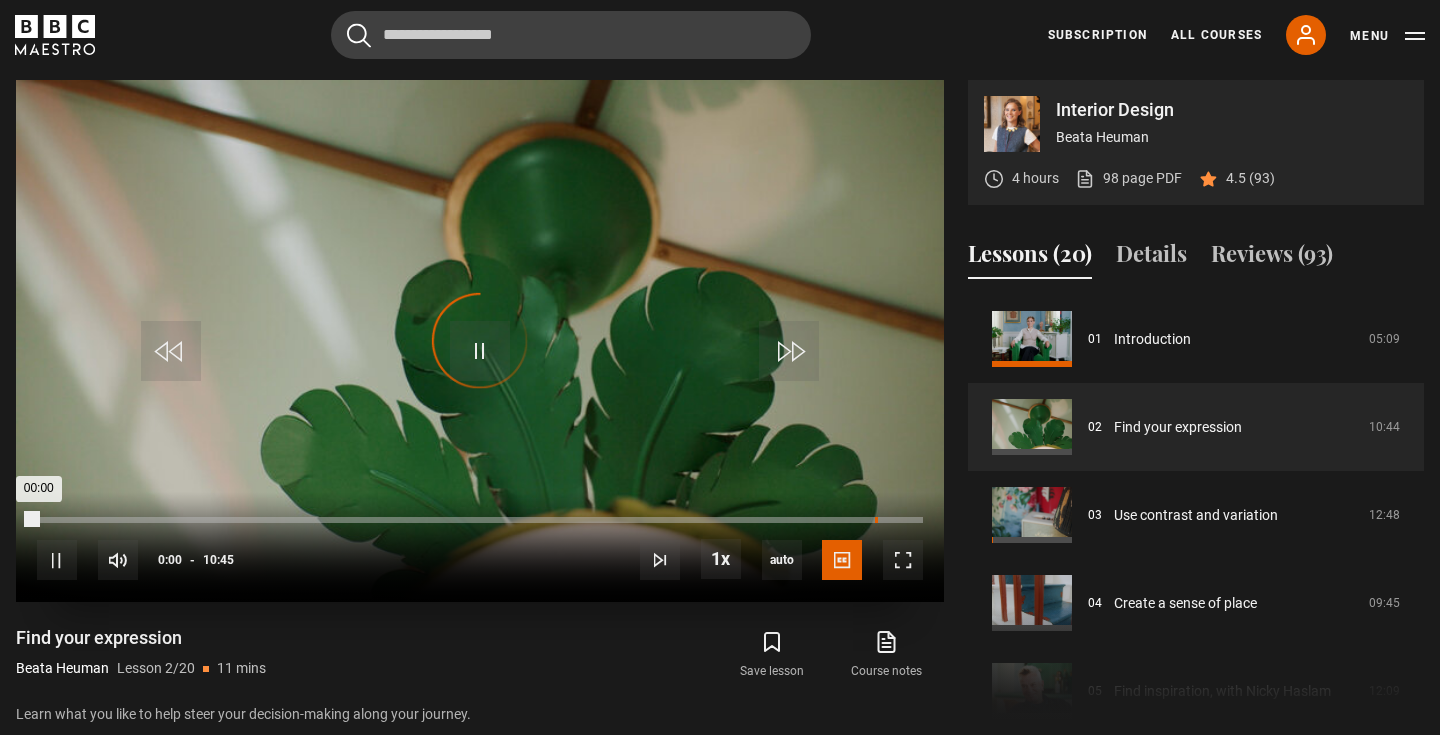 click on "Loaded :  0.00% 10:10 00:00" at bounding box center [480, 520] 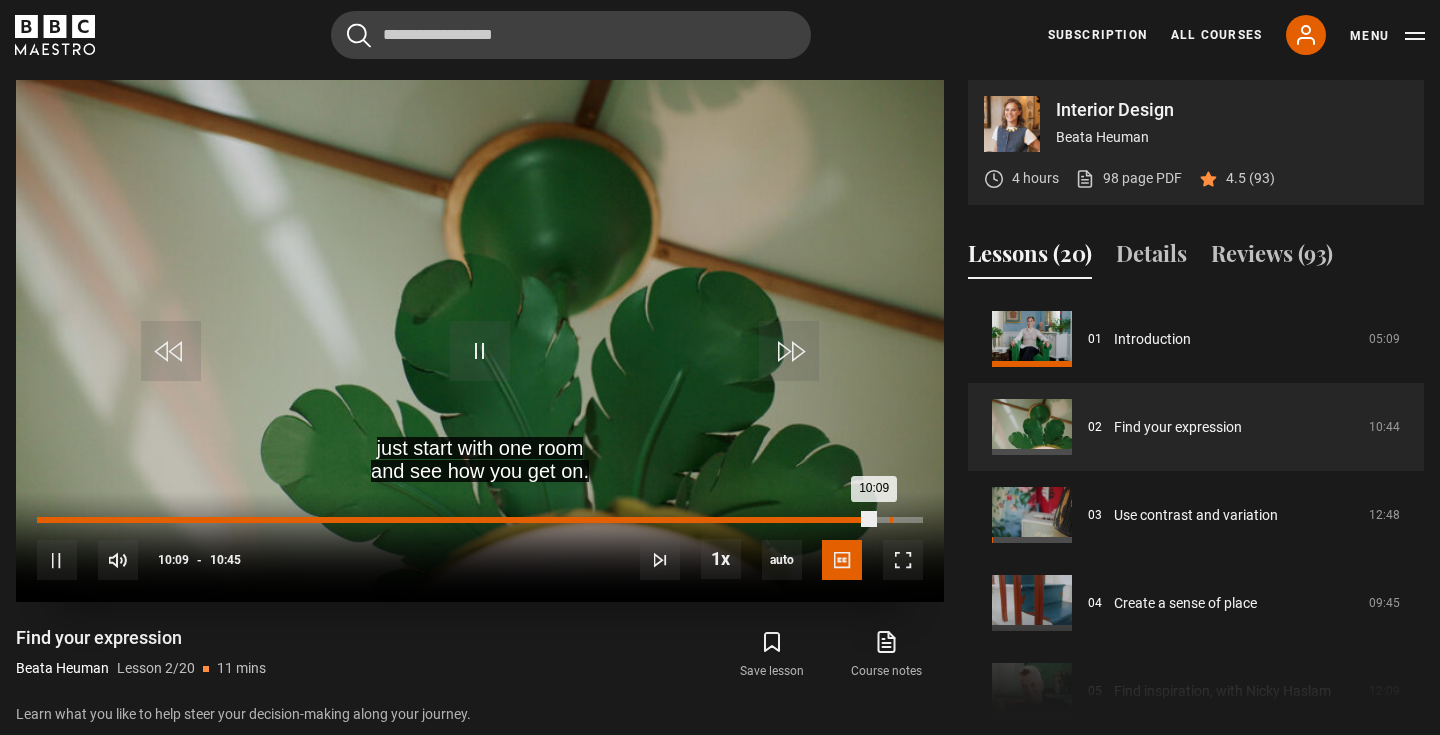 click on "Loaded :  0.00% 10:20 10:09" at bounding box center (480, 520) 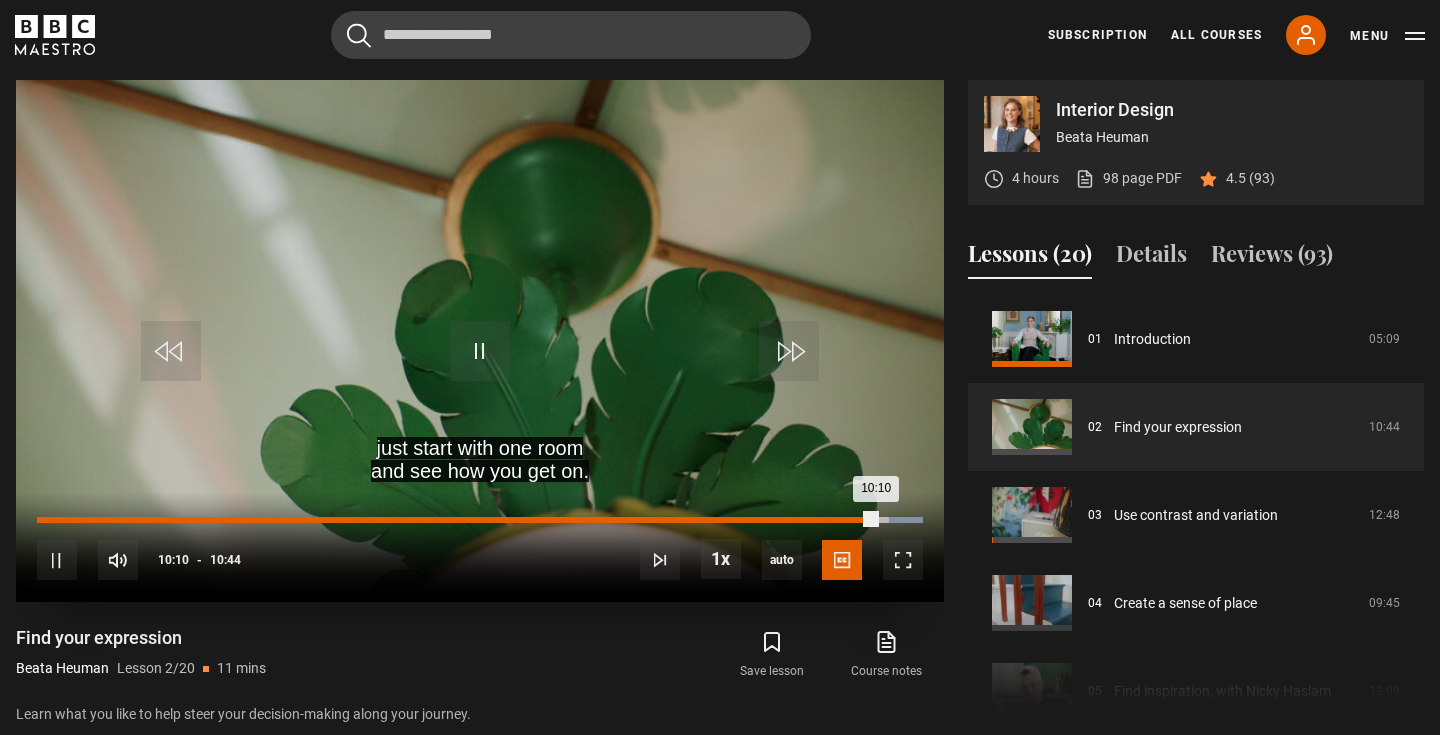 click on "Loaded :  100.00% 10:10 10:10" at bounding box center (480, 520) 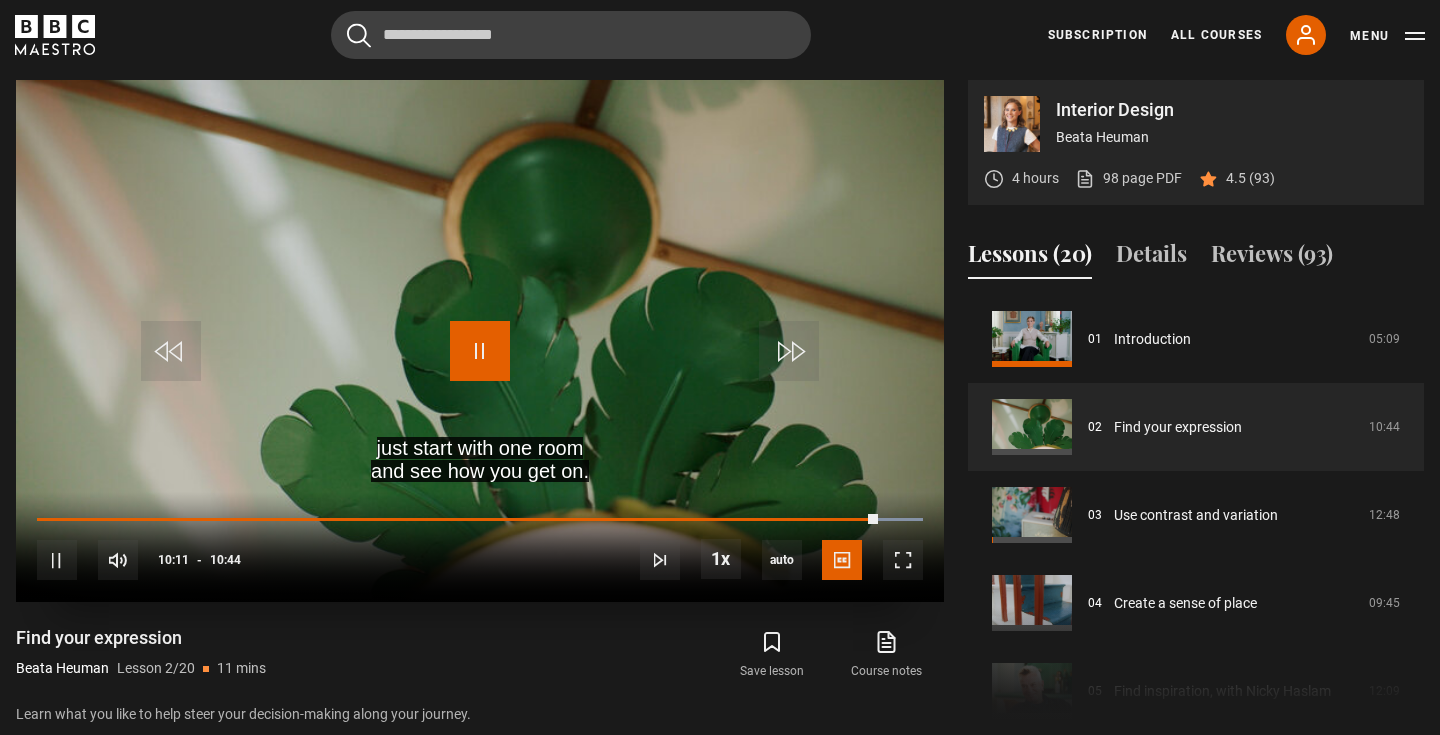 click at bounding box center [480, 351] 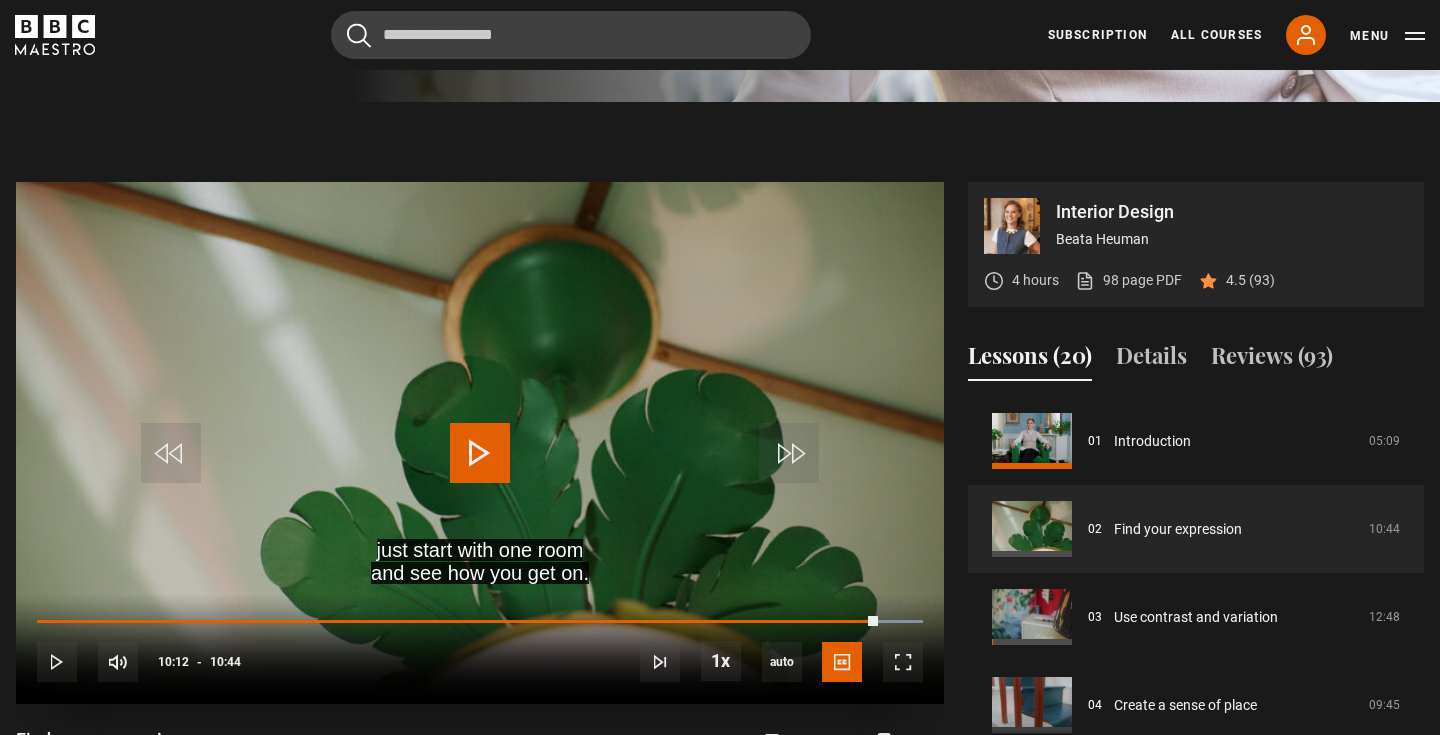 scroll, scrollTop: 808, scrollLeft: 0, axis: vertical 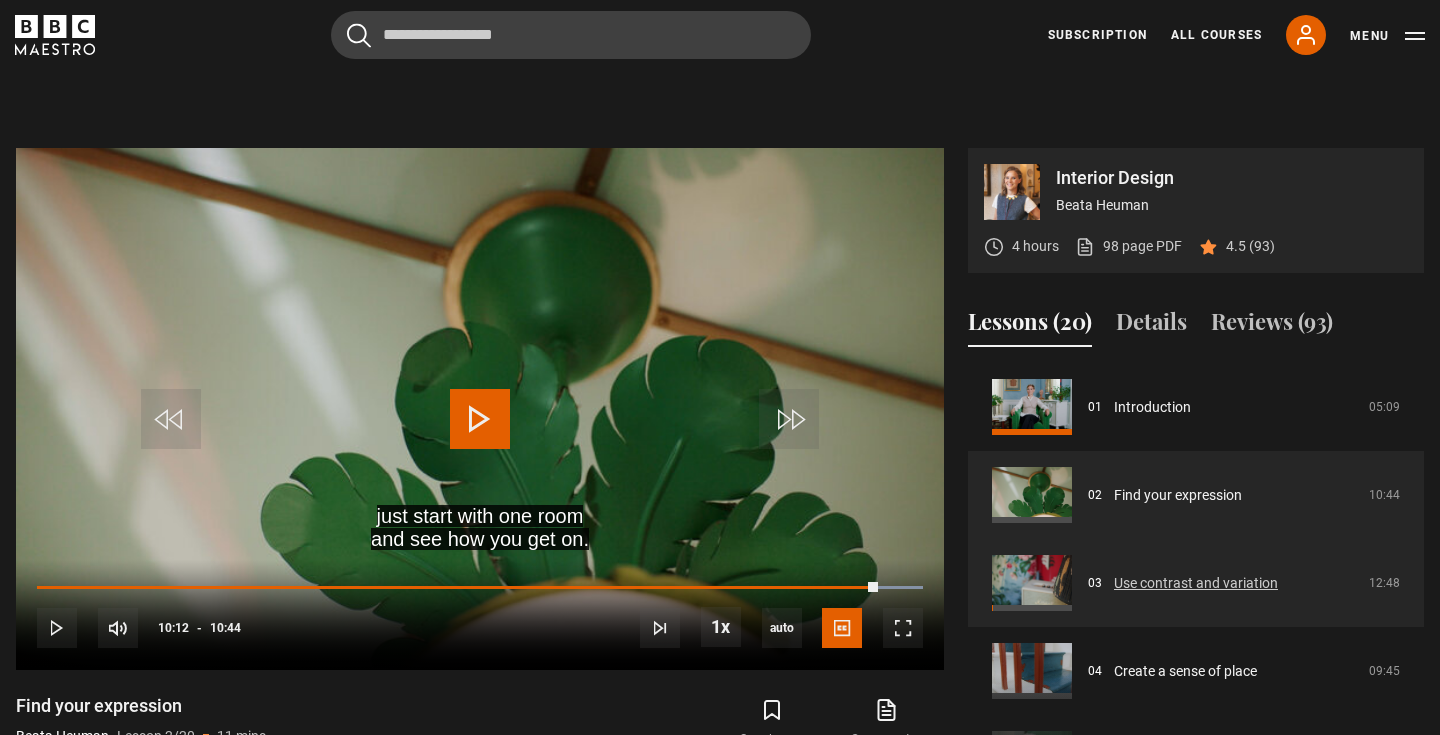 click on "Use contrast and variation" at bounding box center (1196, 583) 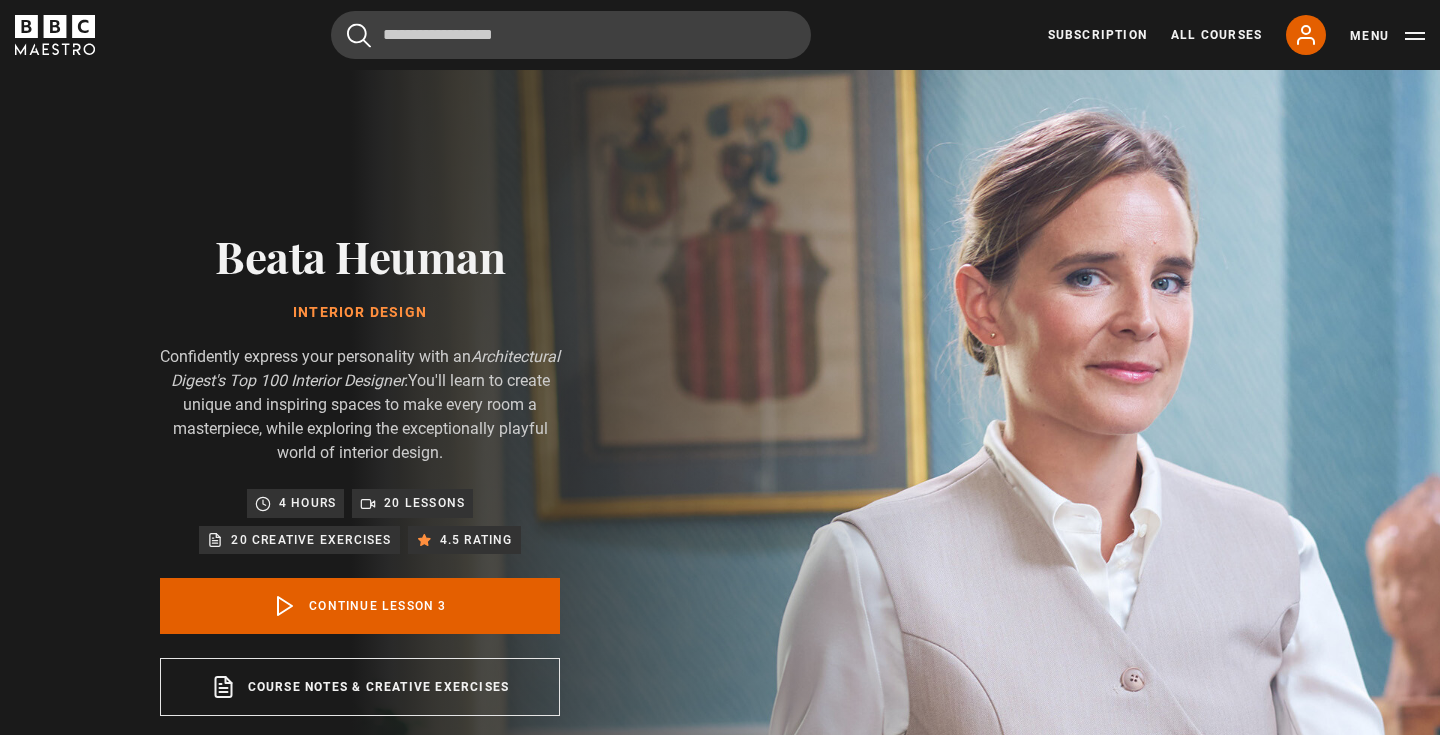 scroll, scrollTop: 876, scrollLeft: 0, axis: vertical 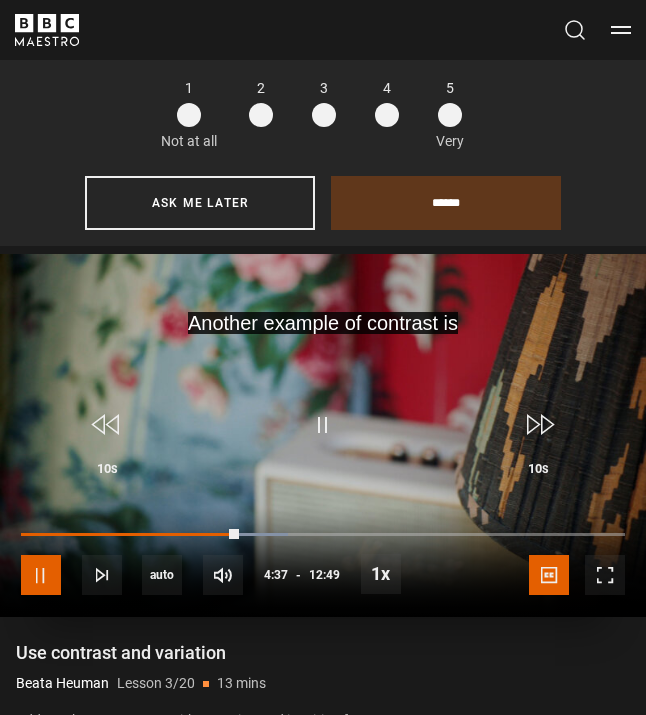 click at bounding box center (41, 575) 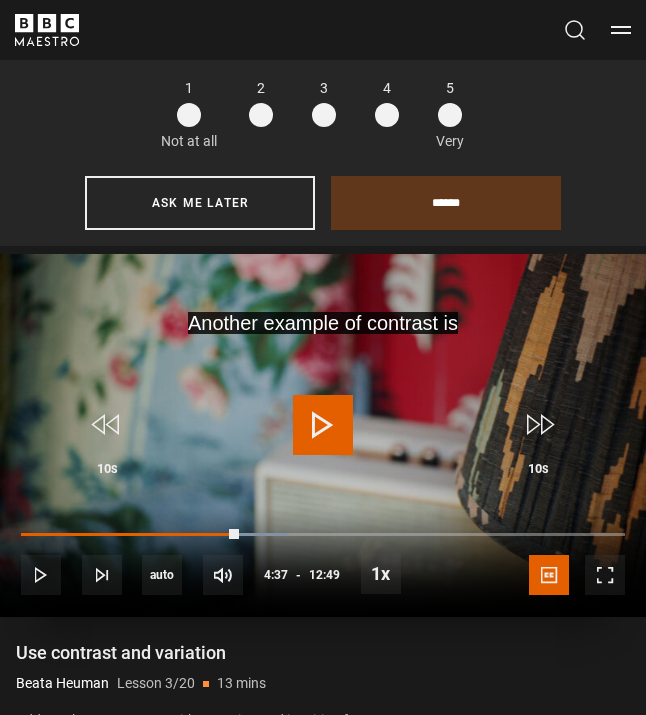 click at bounding box center [323, 425] 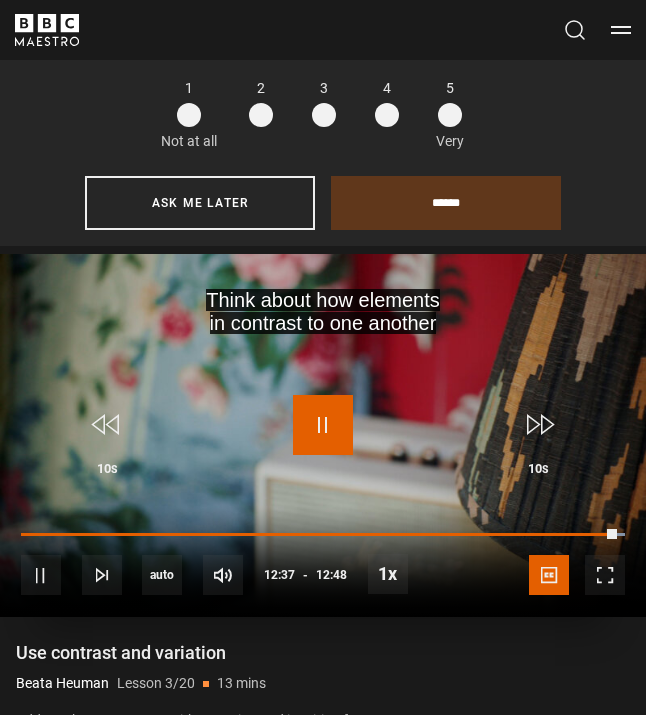 click at bounding box center (323, 425) 